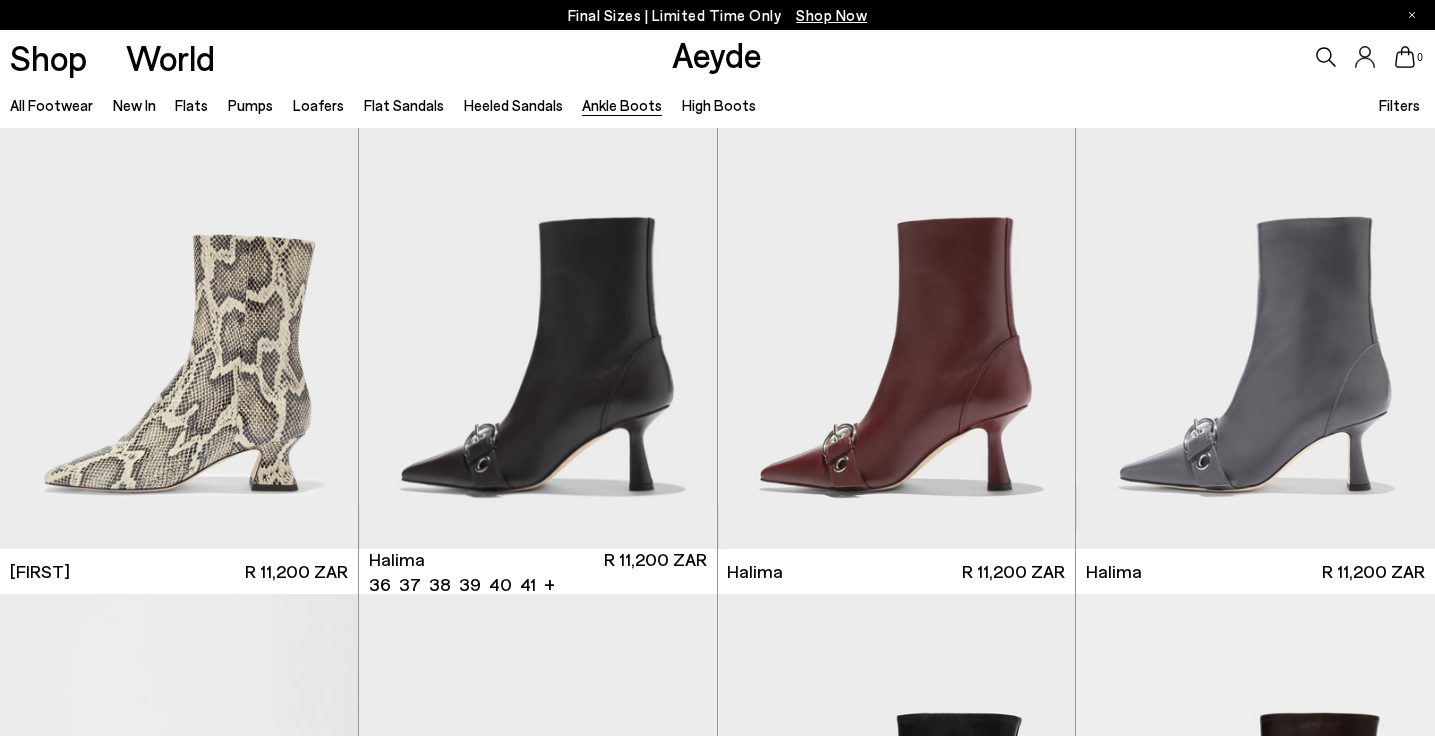 scroll, scrollTop: 574, scrollLeft: 0, axis: vertical 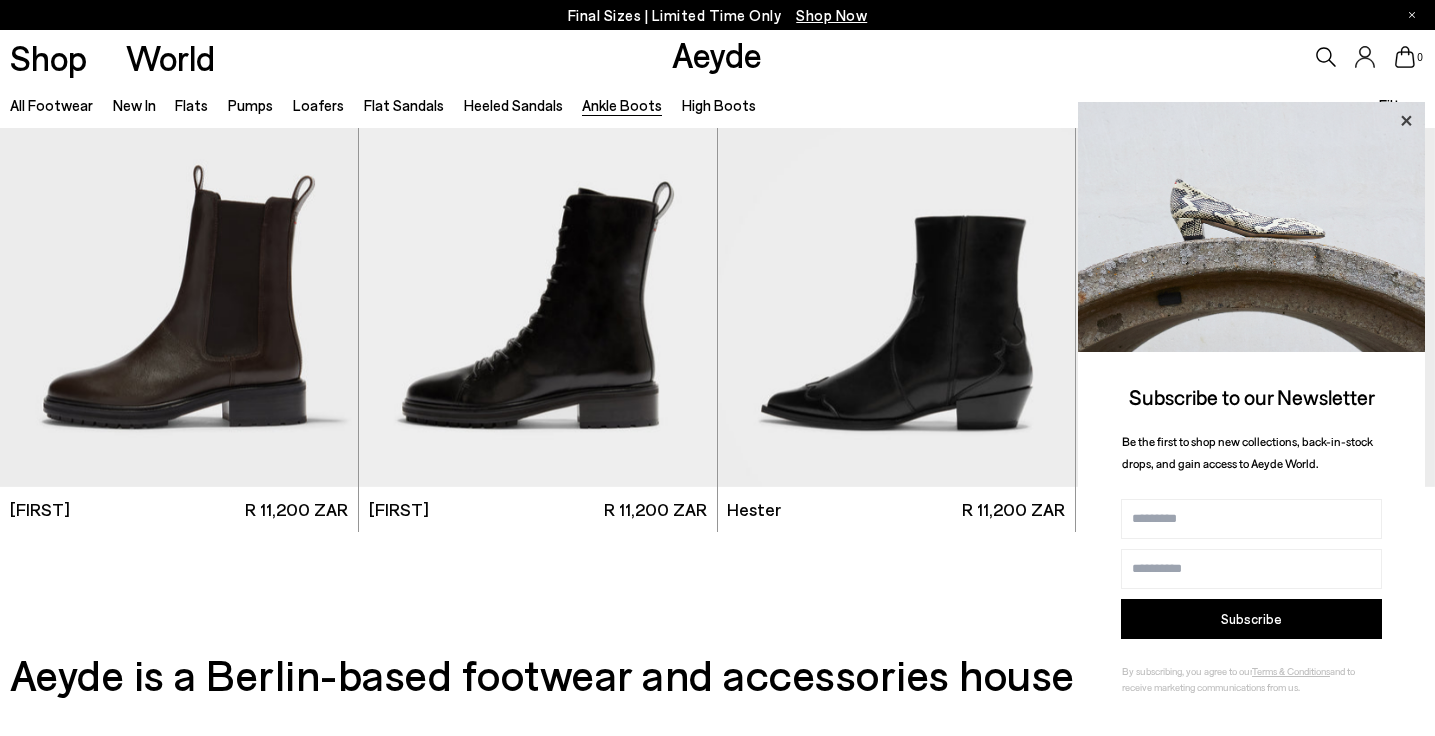 click 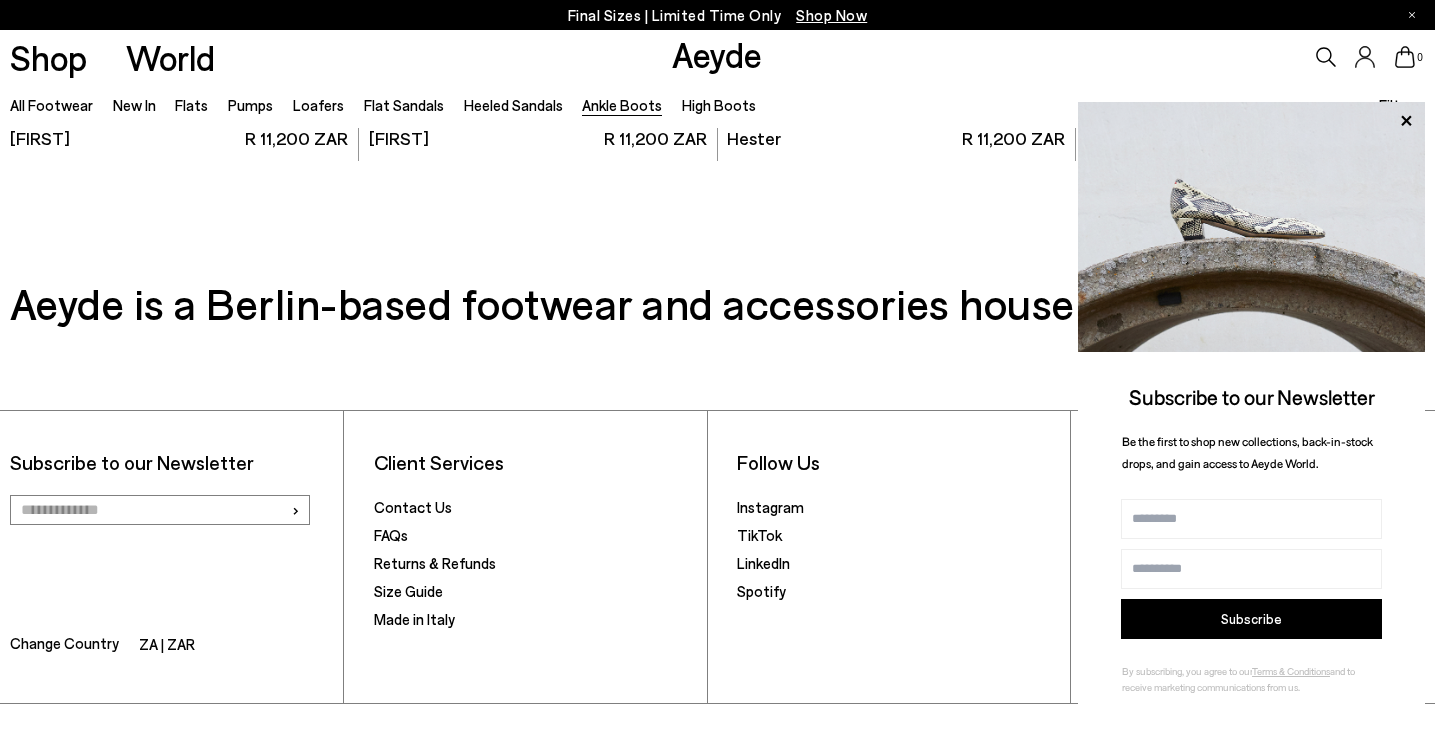 scroll, scrollTop: 3994, scrollLeft: 0, axis: vertical 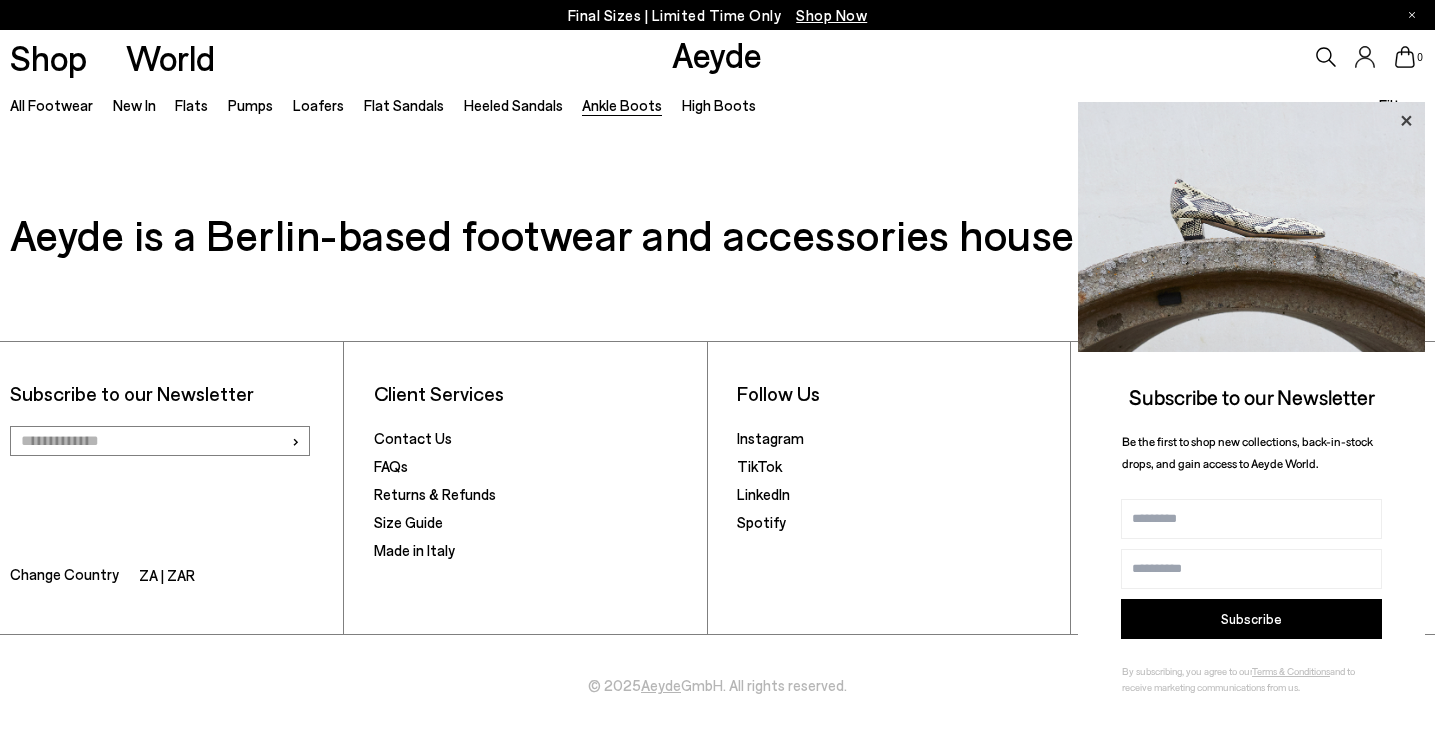 click 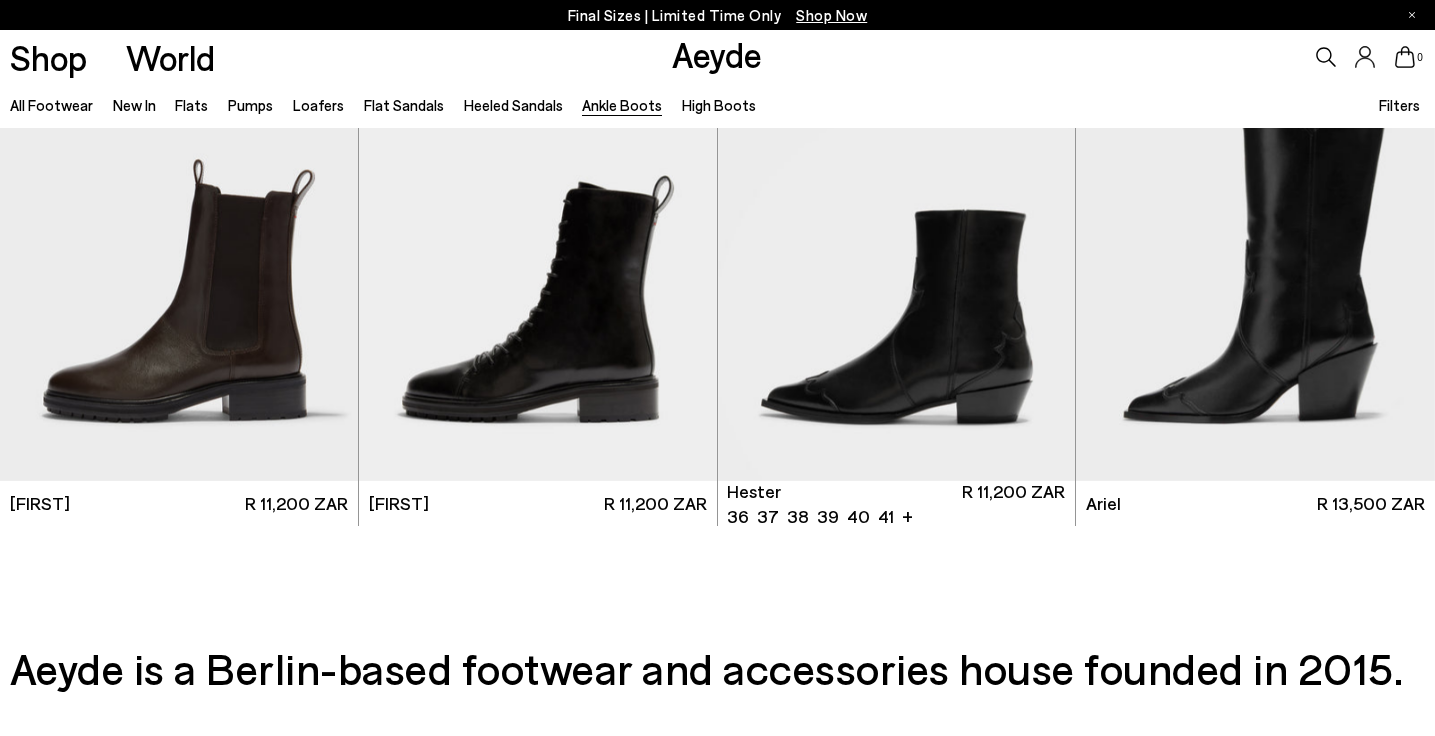 scroll, scrollTop: 3557, scrollLeft: 0, axis: vertical 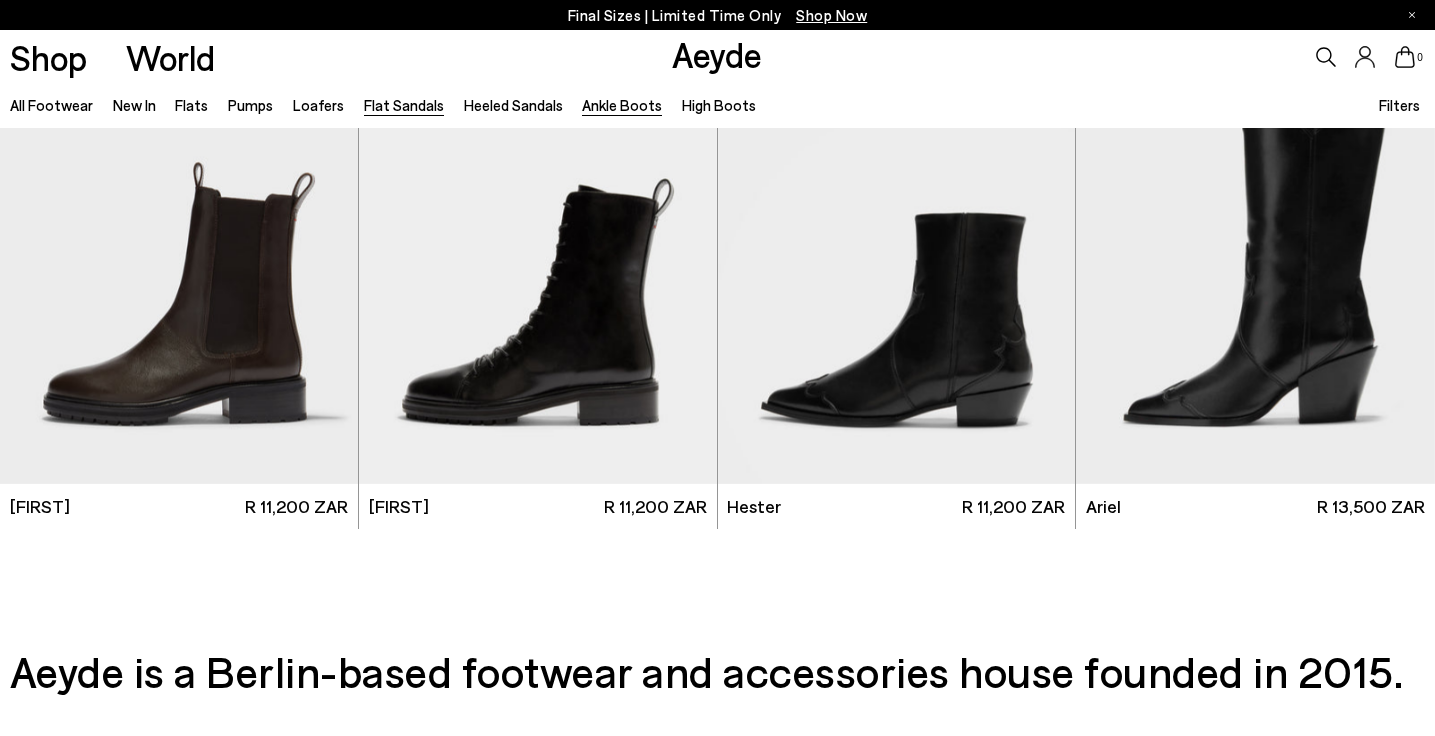 click on "Flat Sandals" at bounding box center [404, 105] 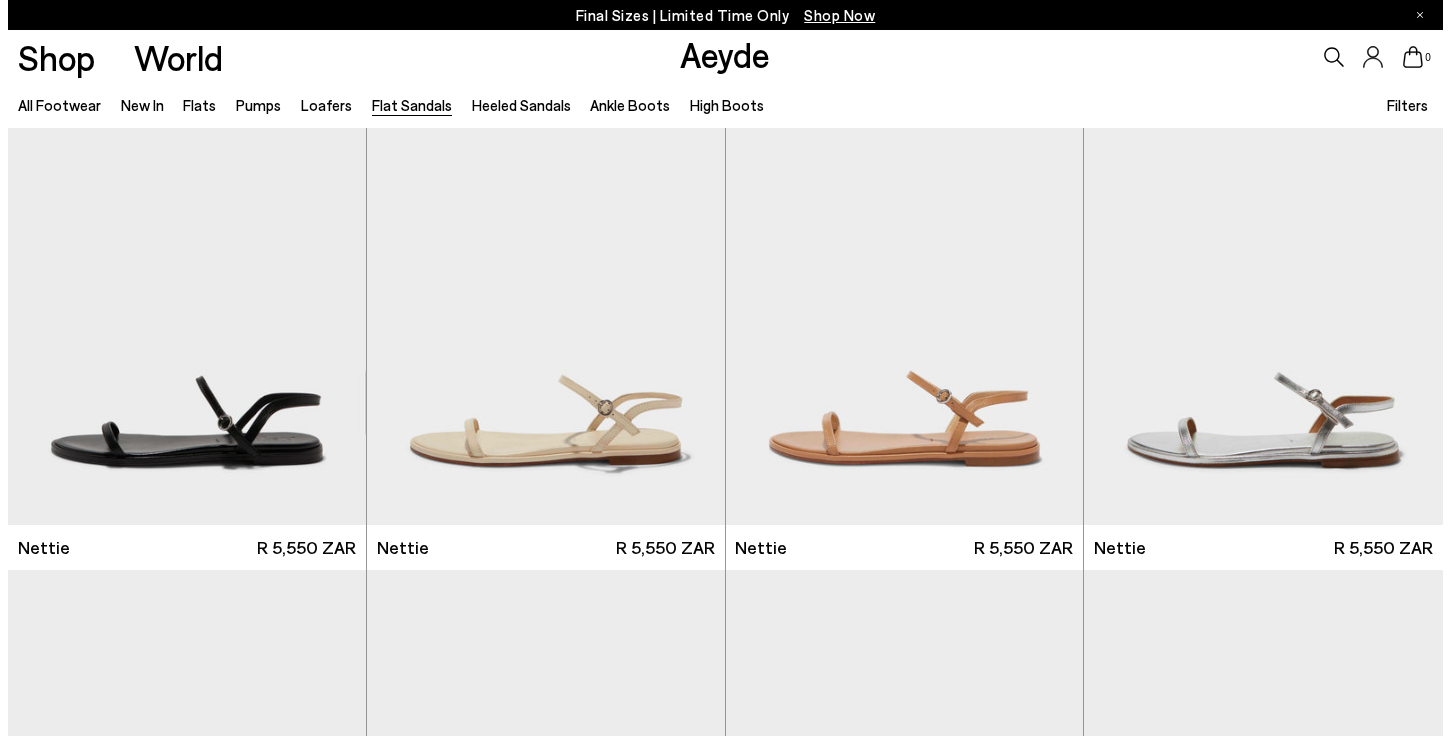 scroll, scrollTop: 0, scrollLeft: 0, axis: both 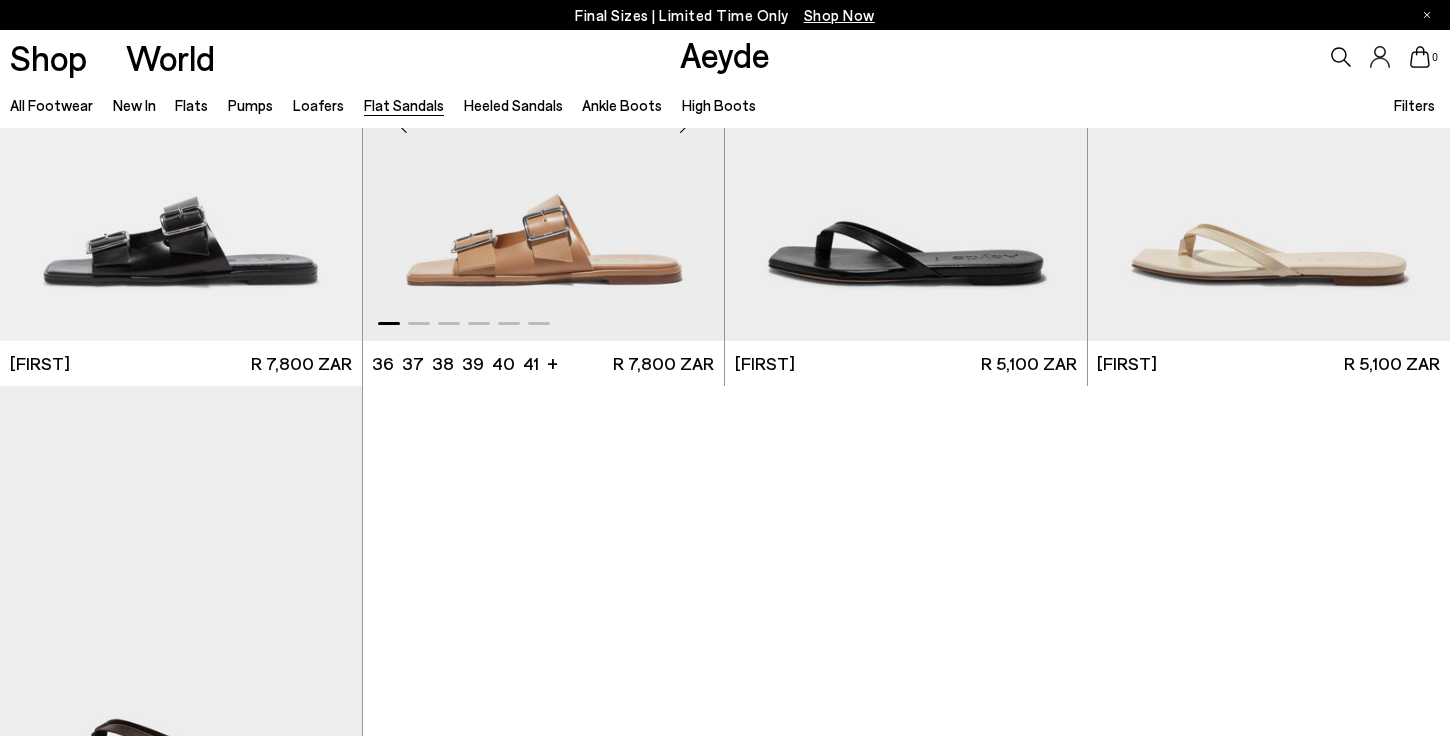 click at bounding box center [544, 117] 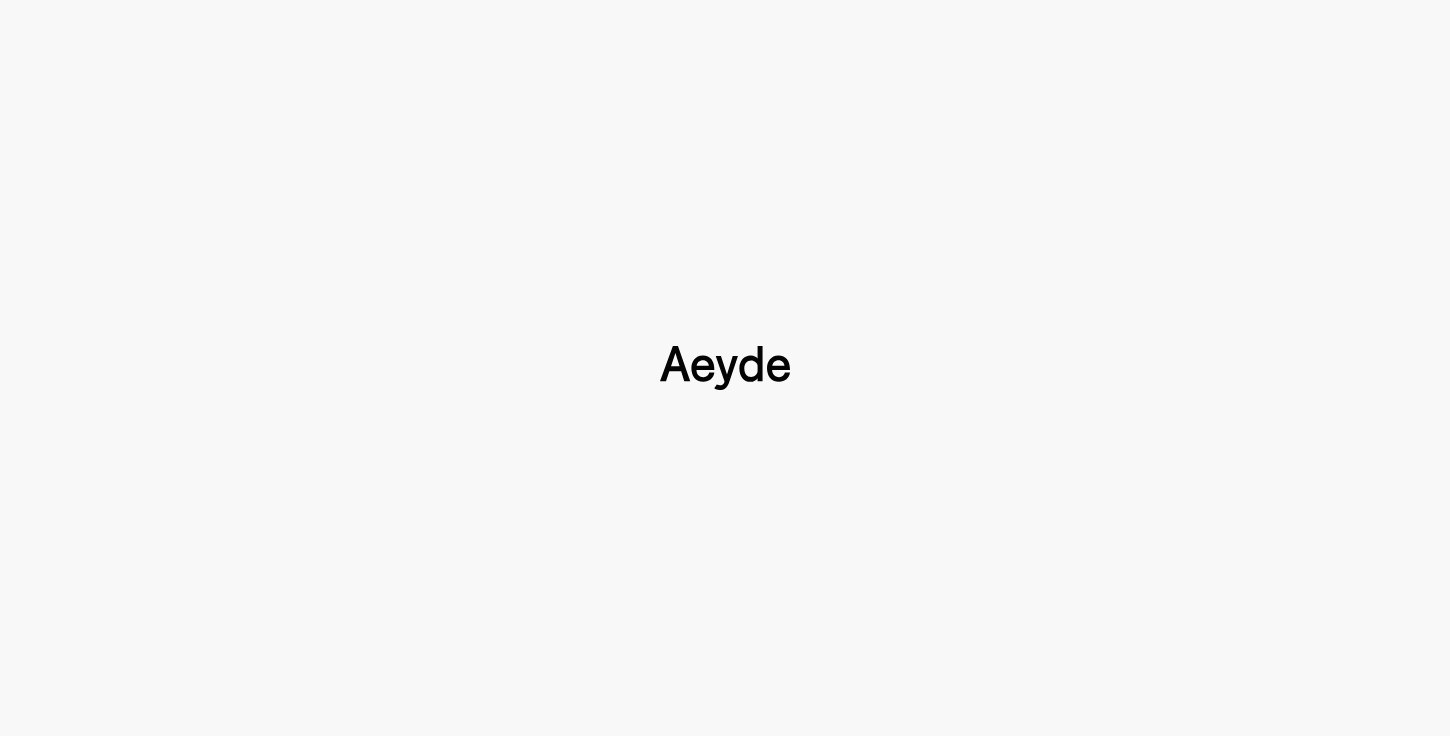 scroll, scrollTop: 0, scrollLeft: 0, axis: both 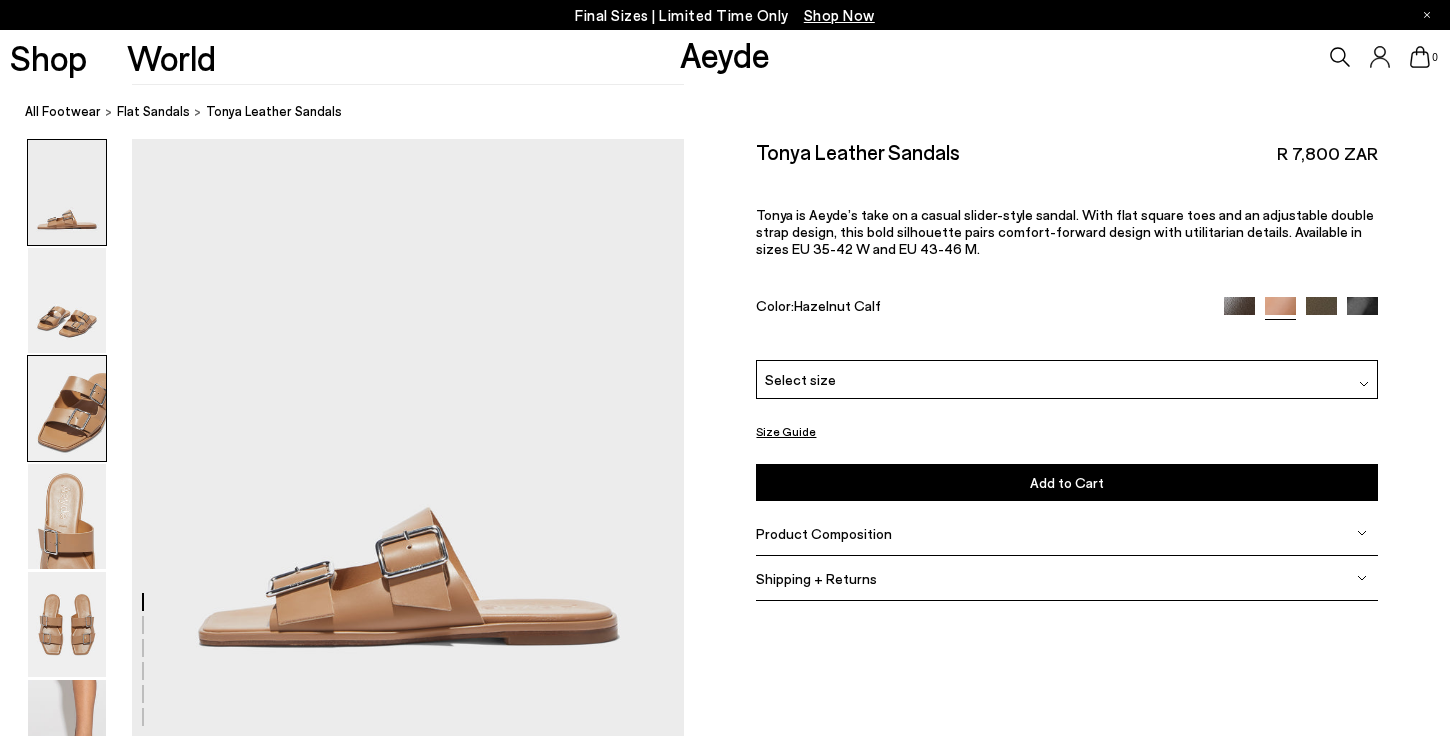 click at bounding box center (67, 408) 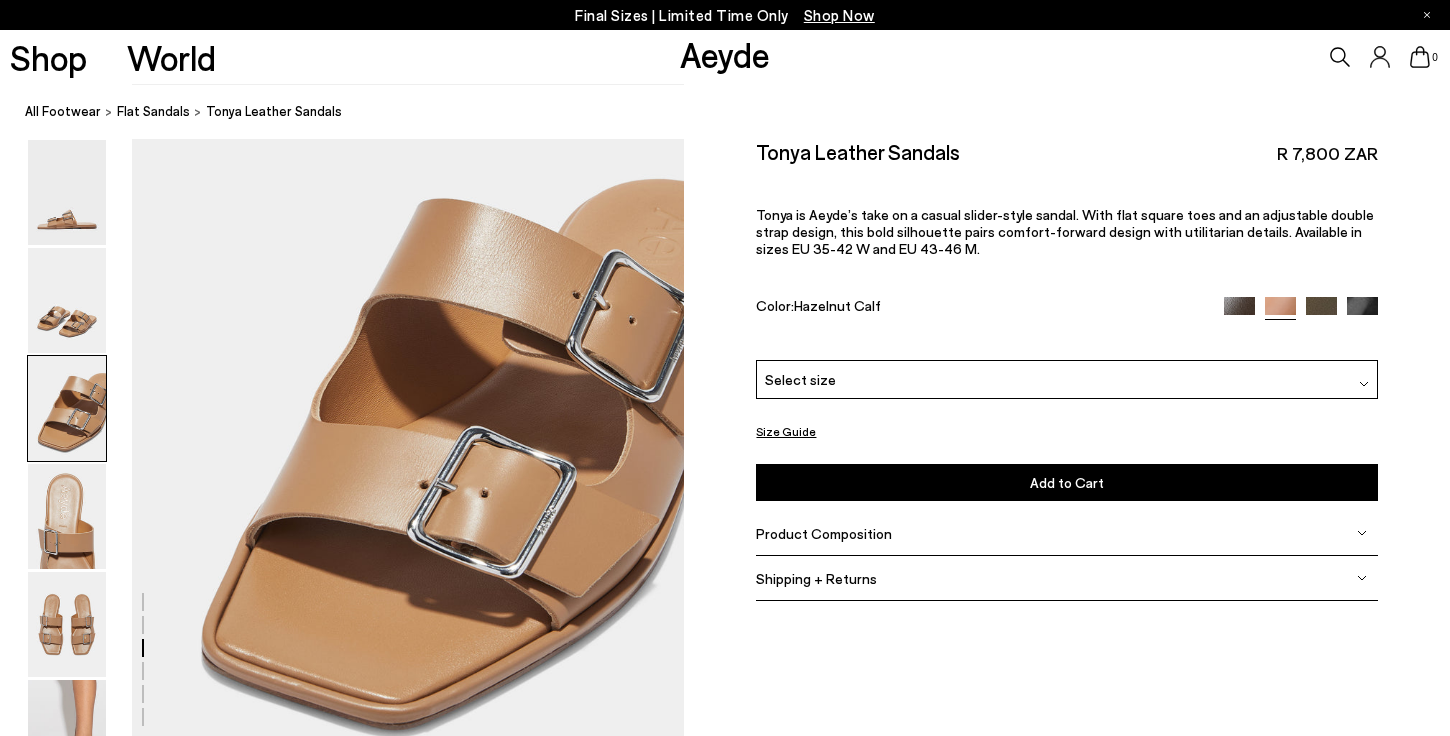 scroll, scrollTop: 1561, scrollLeft: 0, axis: vertical 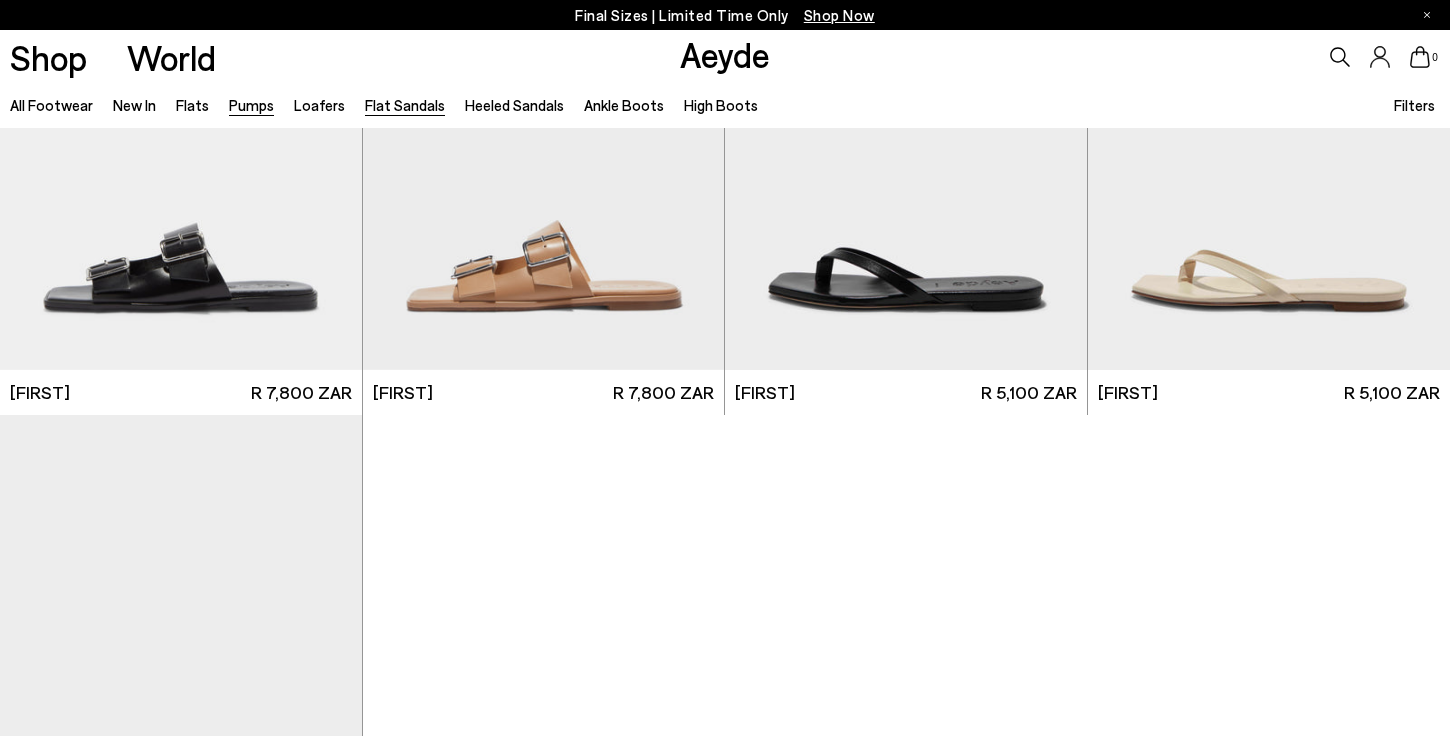click on "Pumps" at bounding box center (251, 105) 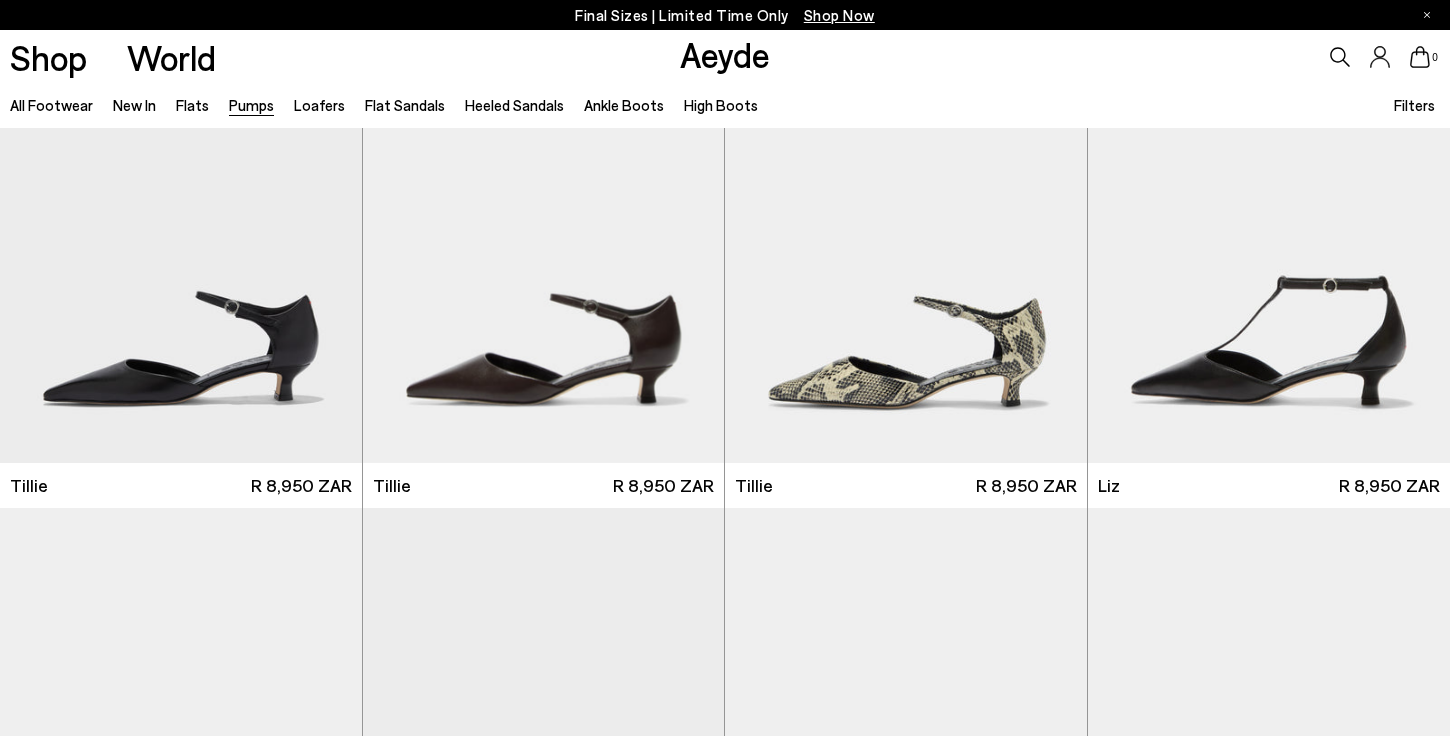 scroll, scrollTop: 127, scrollLeft: 0, axis: vertical 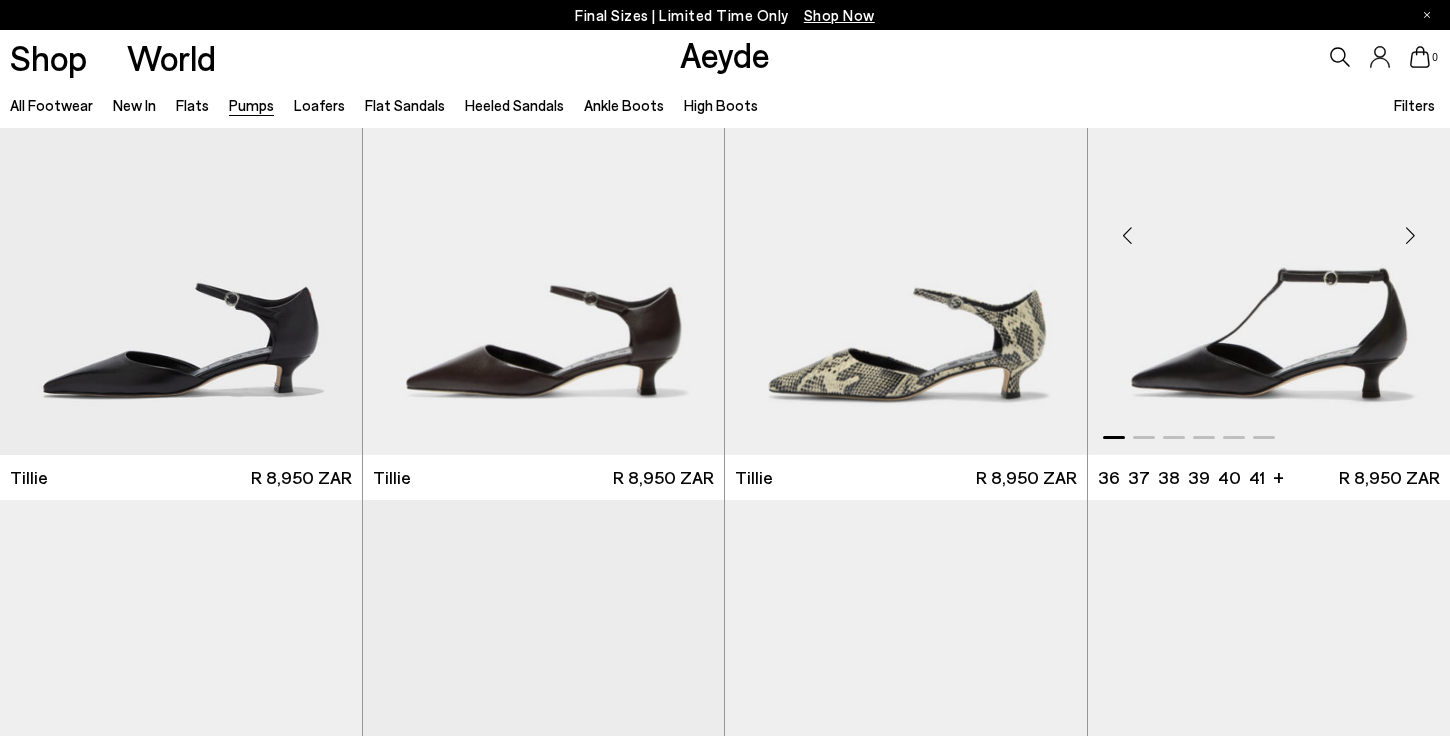 click at bounding box center [1269, 228] 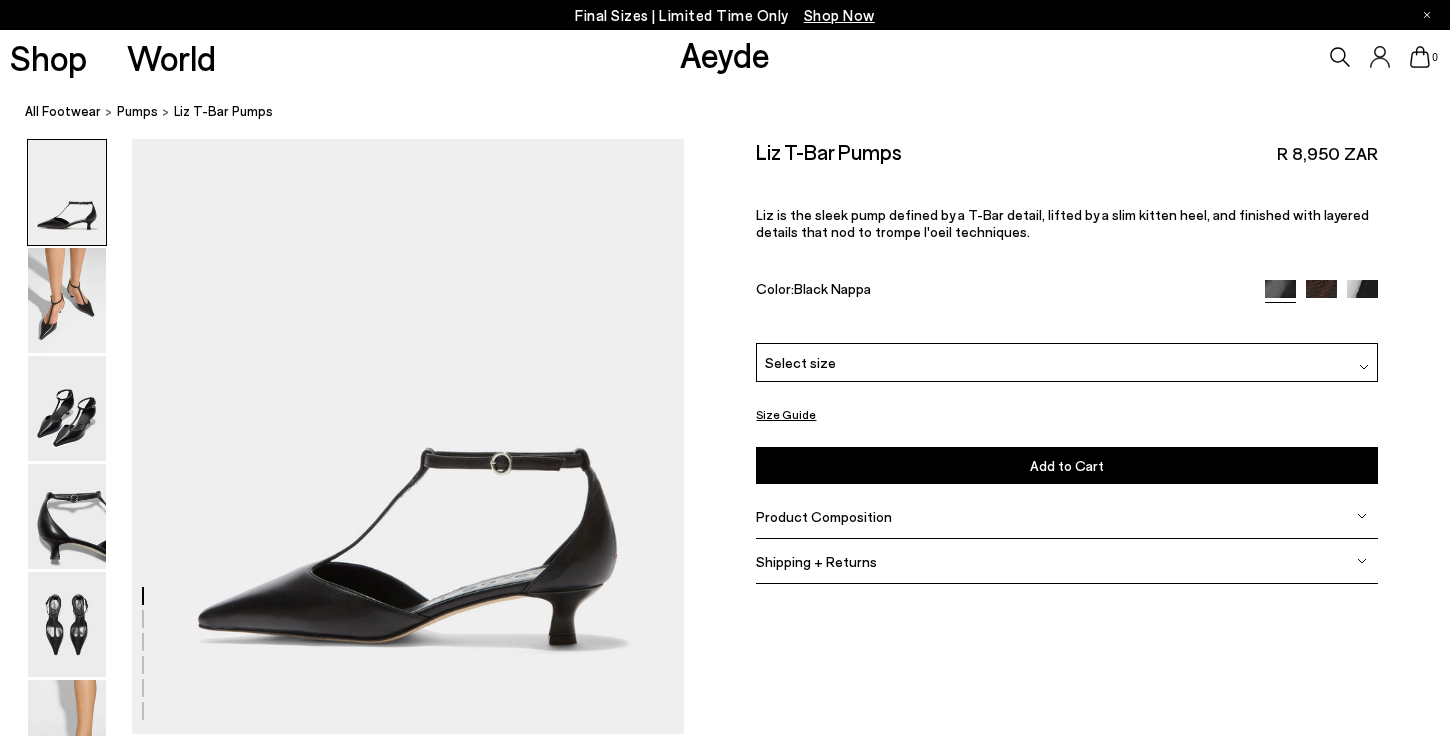 scroll, scrollTop: 0, scrollLeft: 0, axis: both 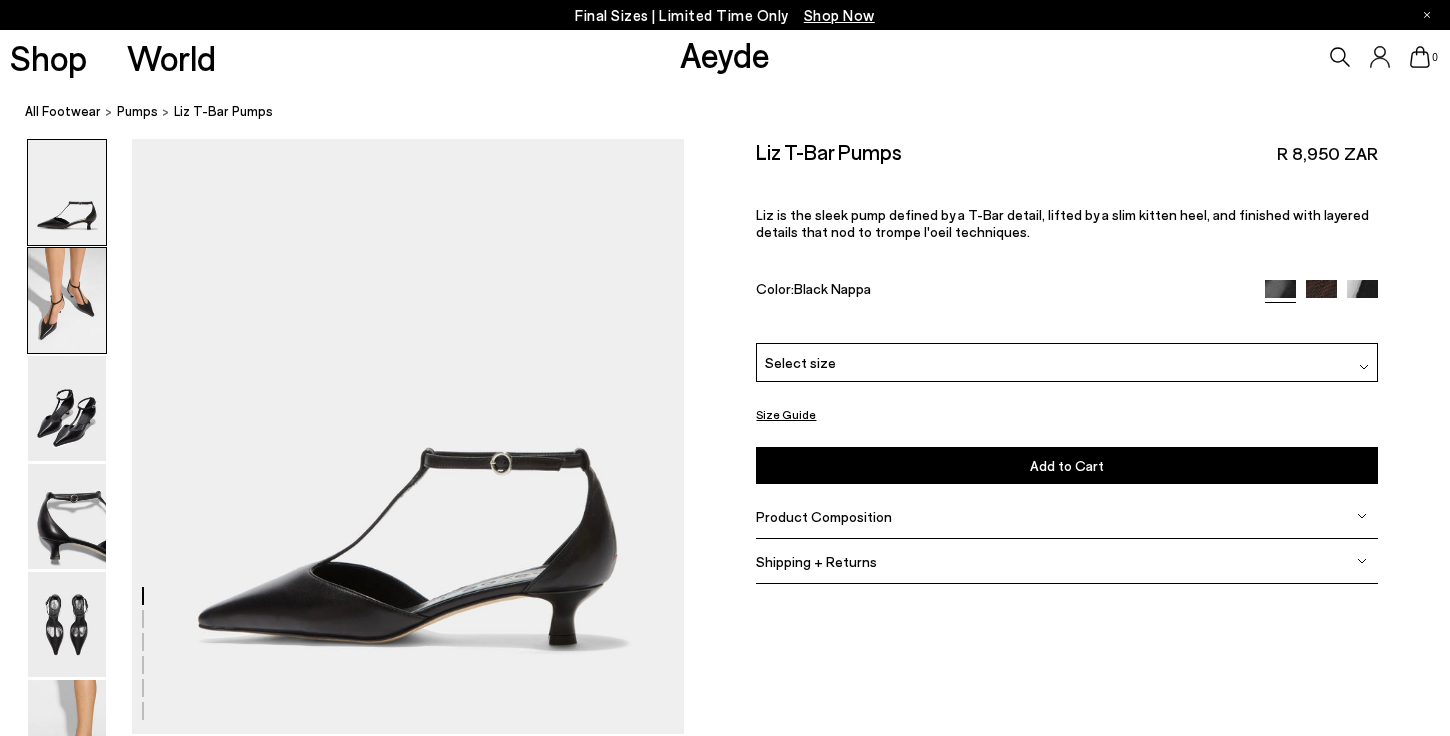 click at bounding box center (67, 300) 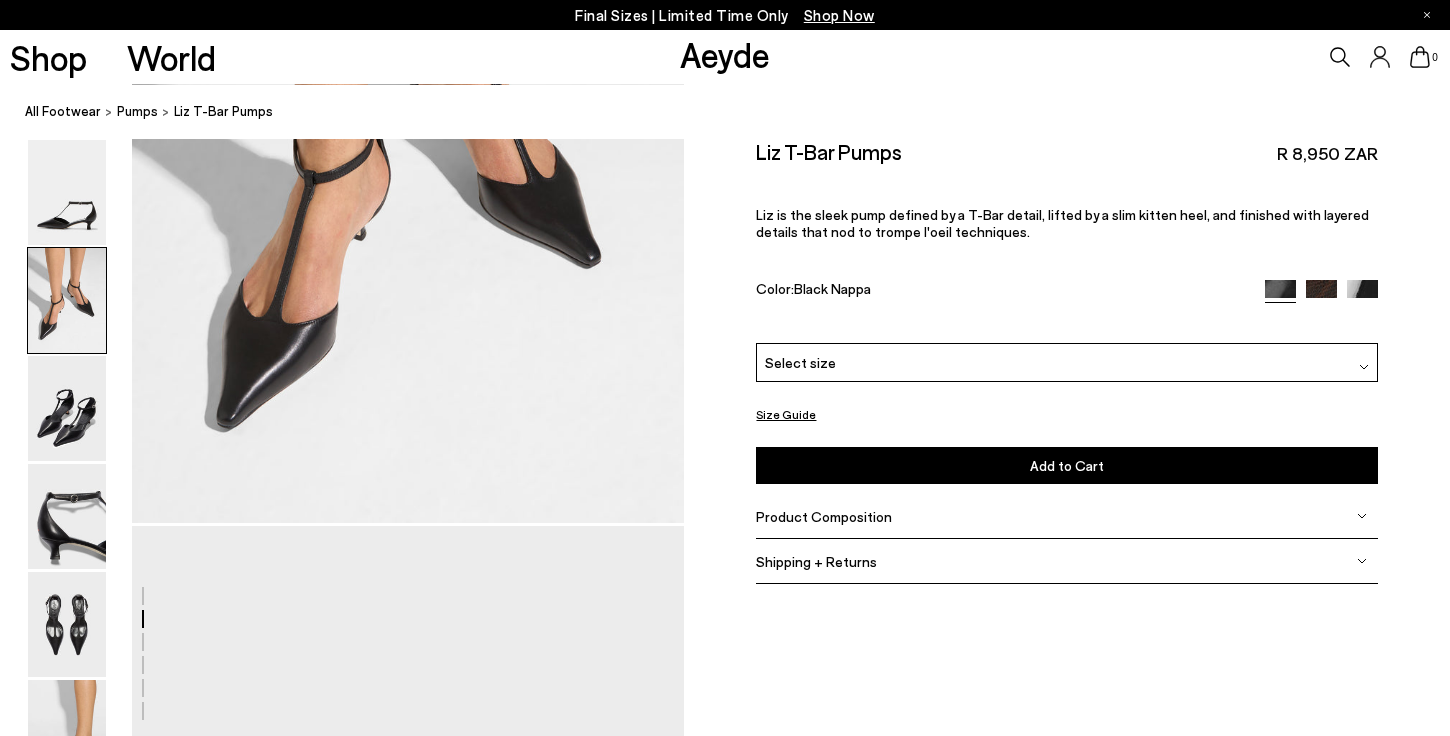 scroll, scrollTop: 952, scrollLeft: 0, axis: vertical 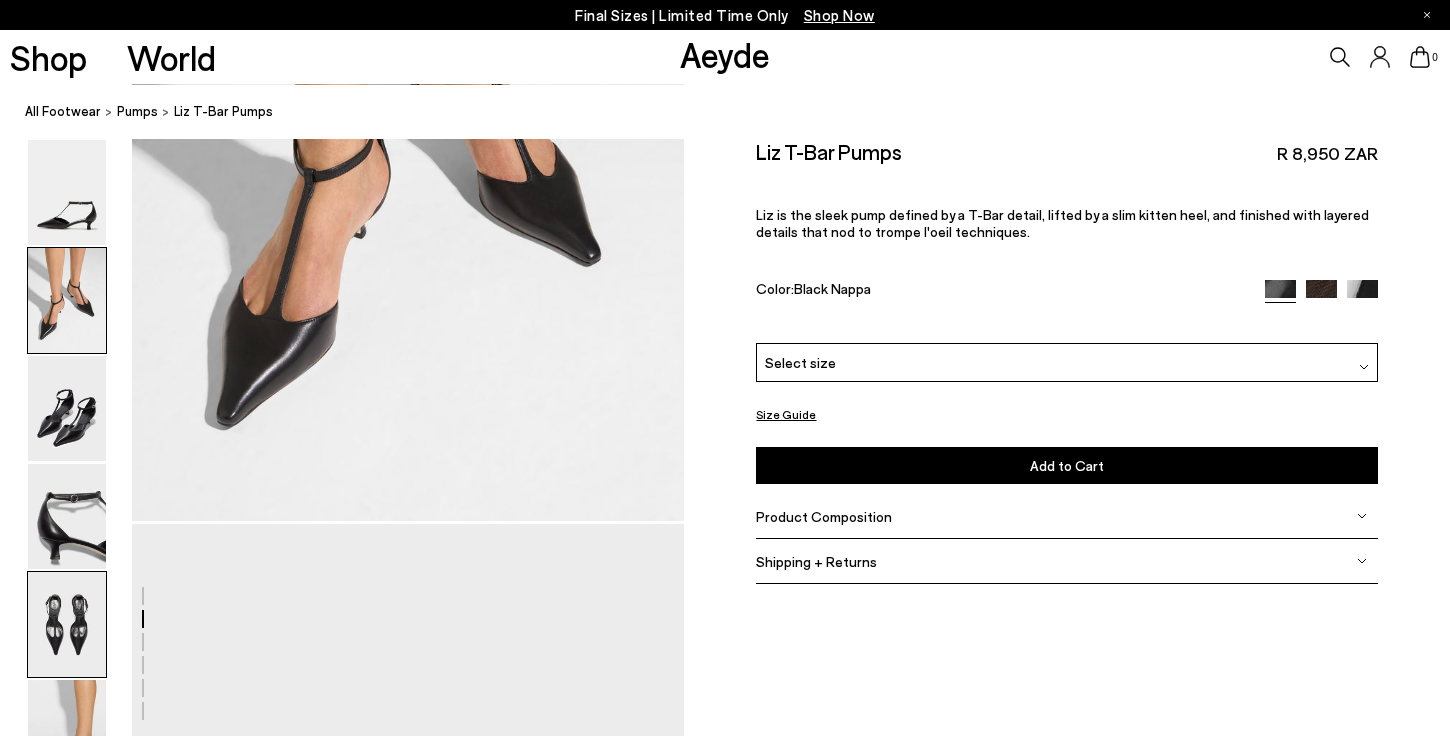 click at bounding box center [67, 624] 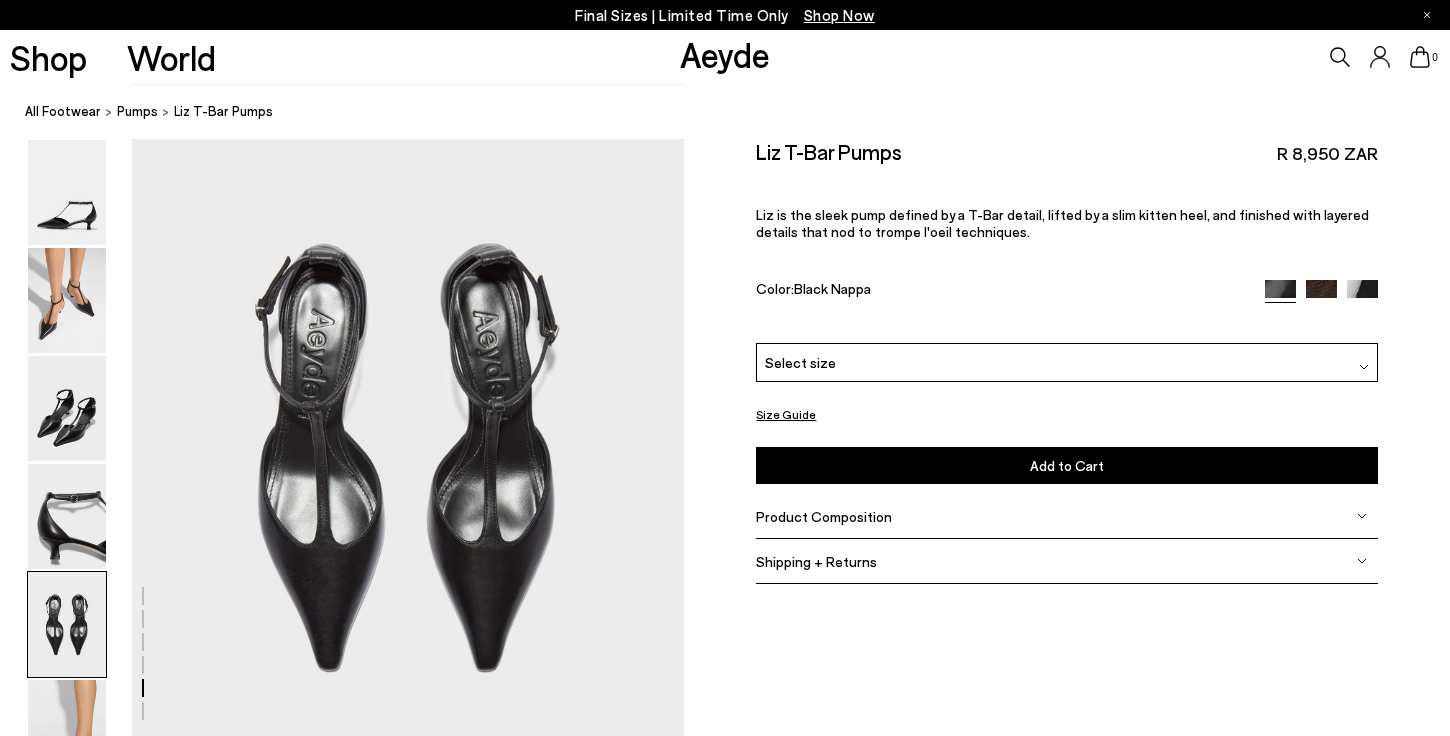 scroll, scrollTop: 2883, scrollLeft: 0, axis: vertical 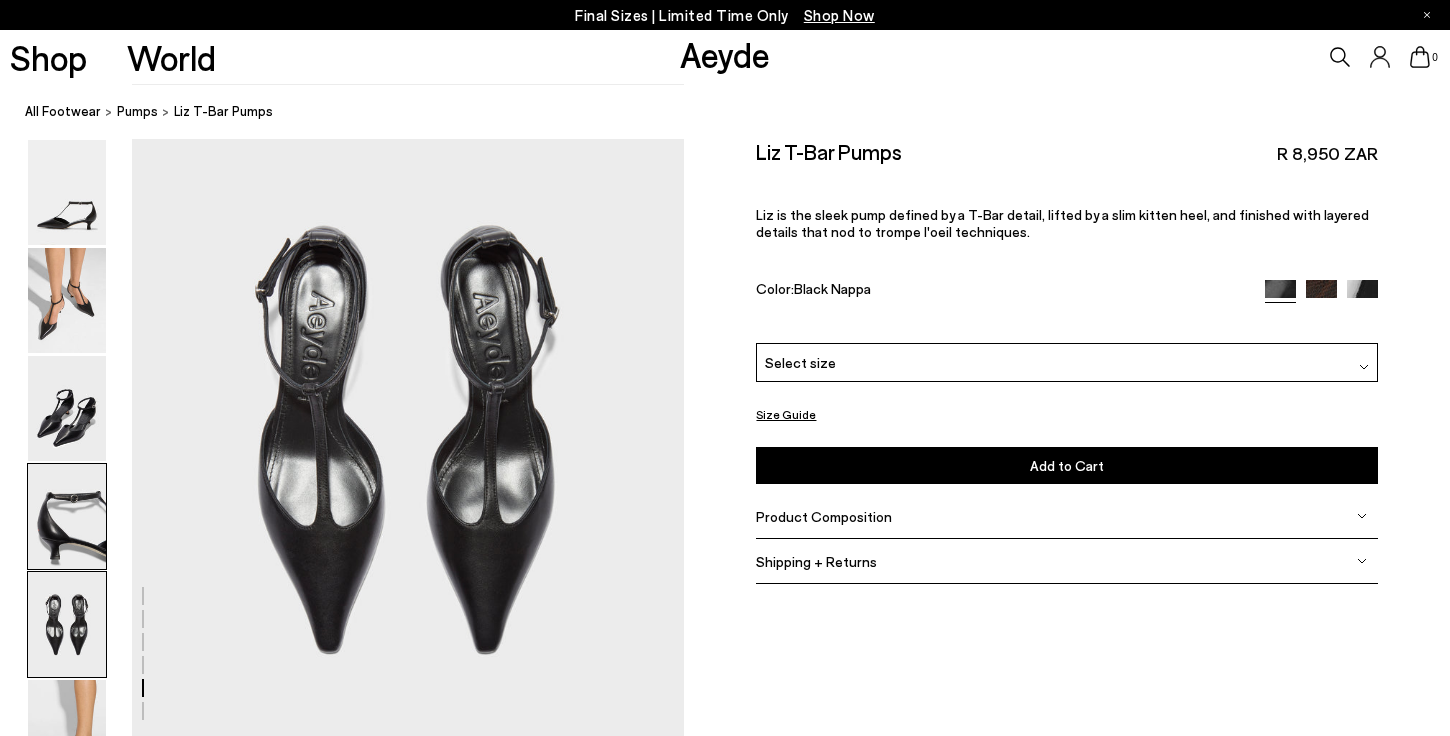 click at bounding box center (67, 516) 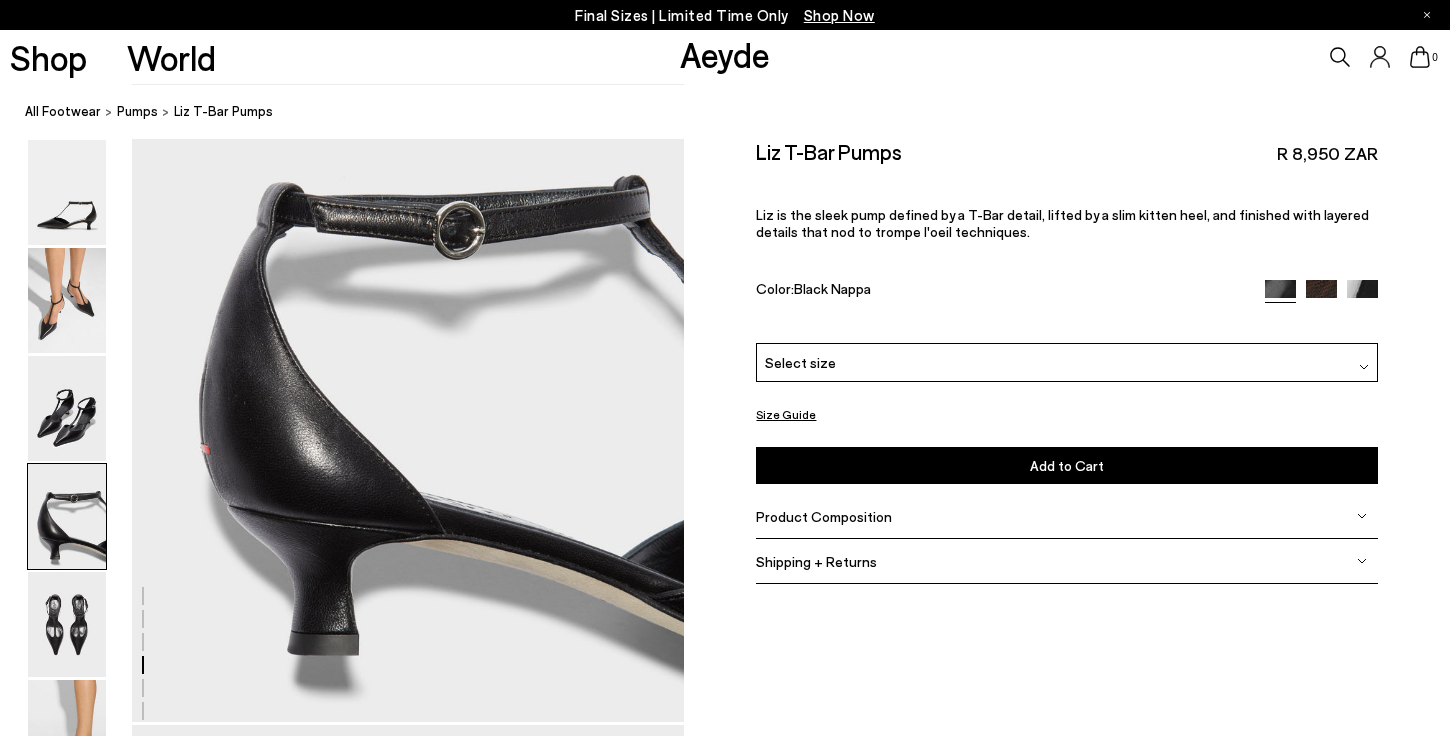 scroll, scrollTop: 2074, scrollLeft: 0, axis: vertical 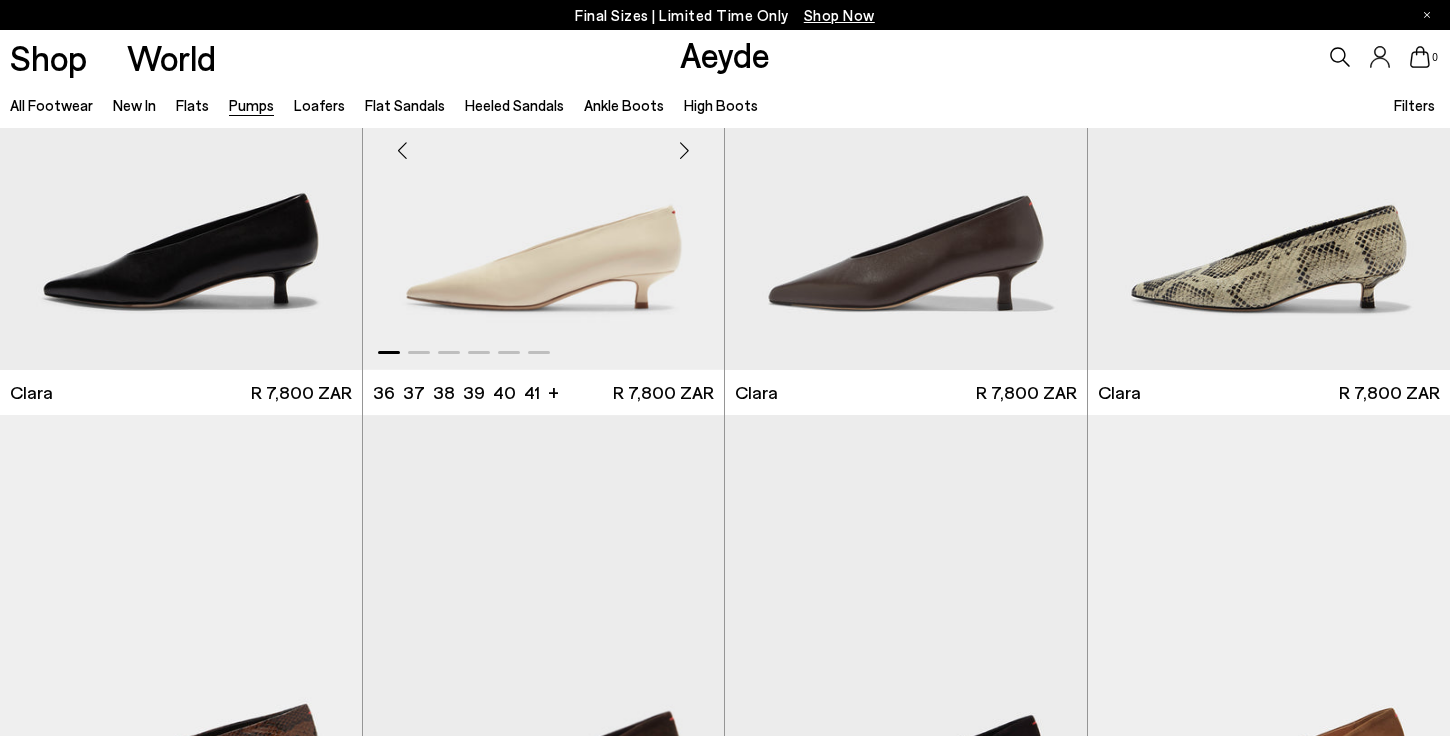 click at bounding box center [544, 142] 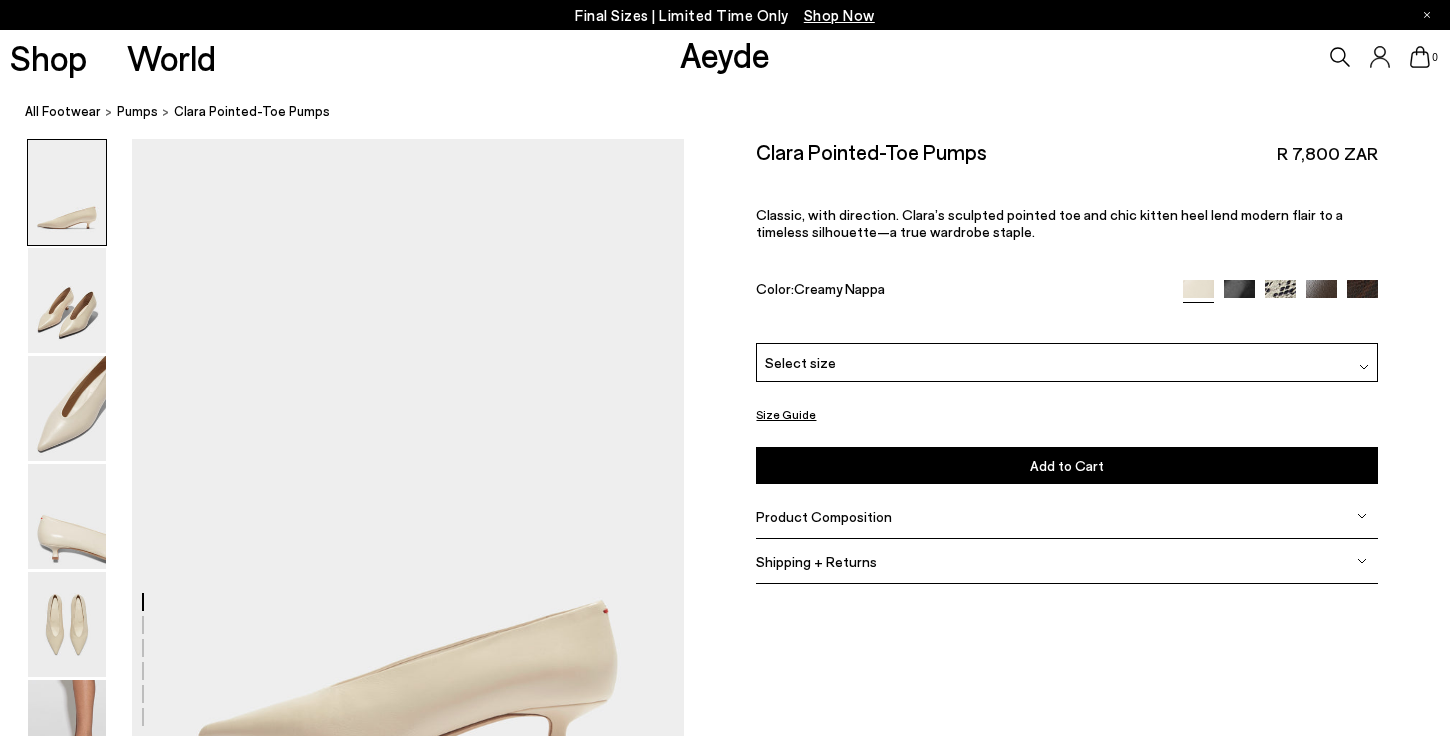 scroll, scrollTop: 0, scrollLeft: 0, axis: both 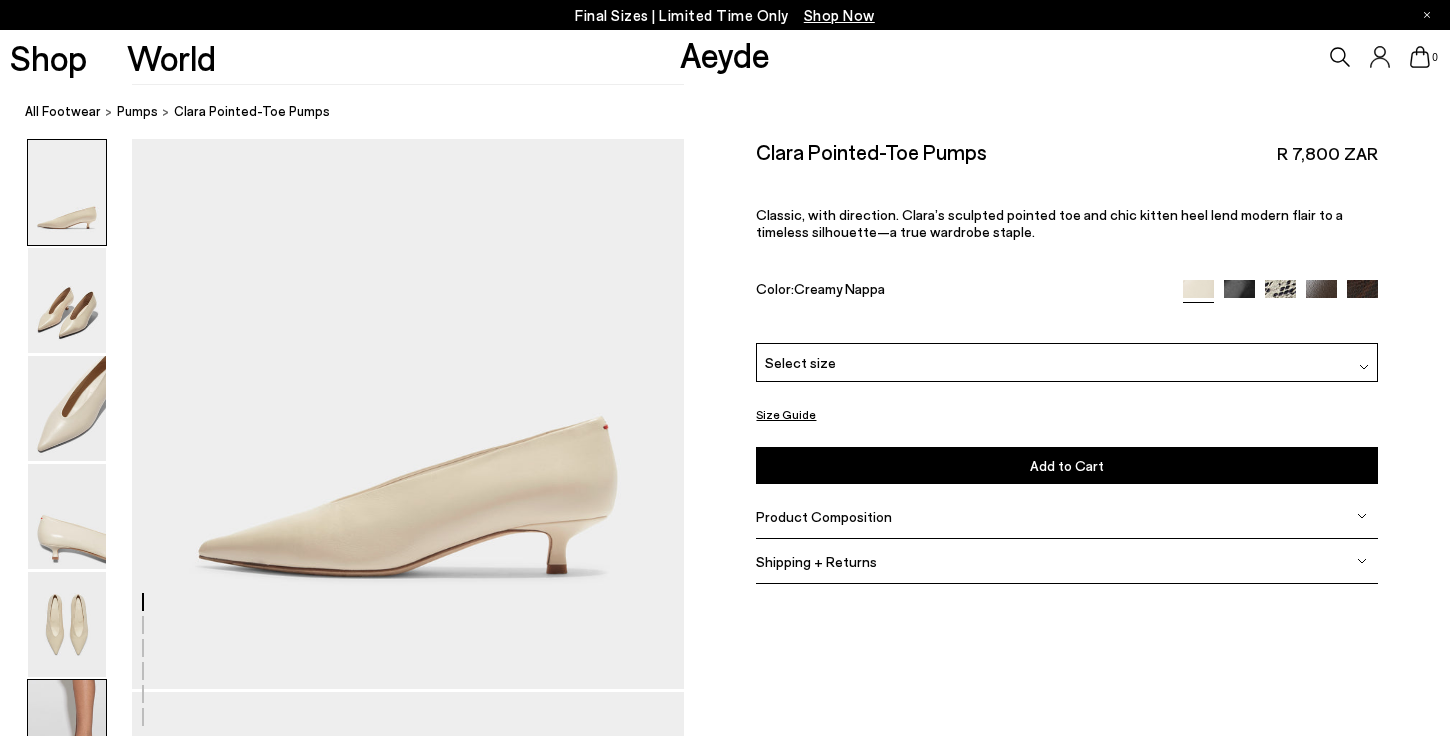 click at bounding box center [67, 732] 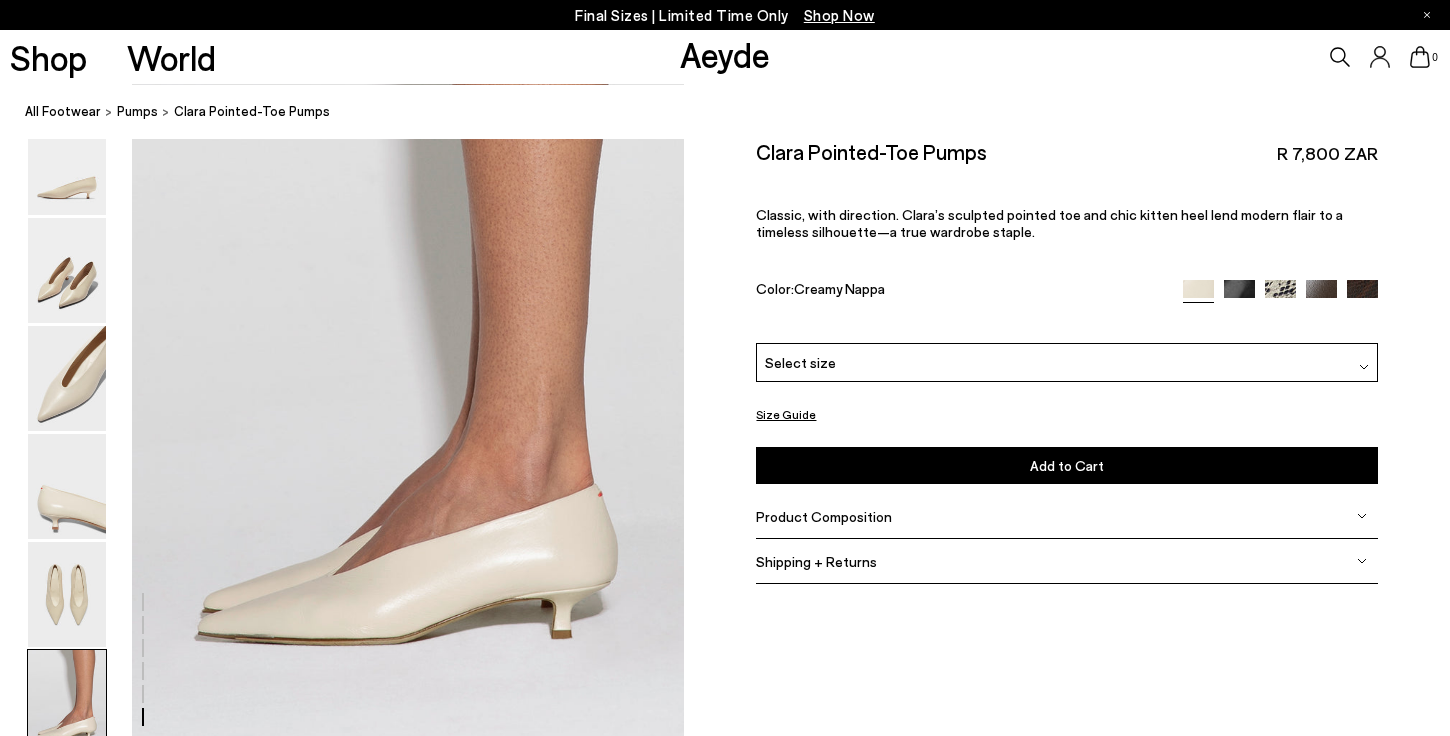 scroll, scrollTop: 3828, scrollLeft: 0, axis: vertical 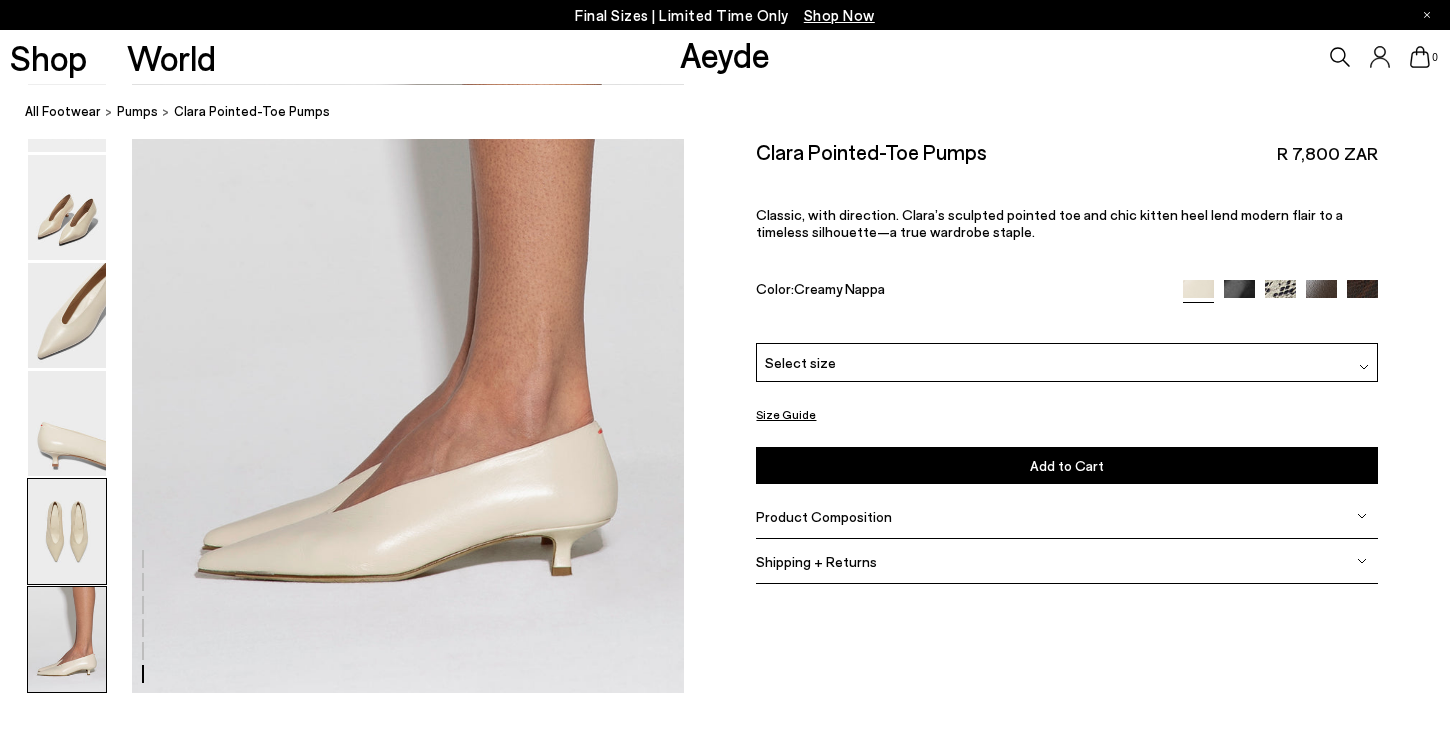 click at bounding box center [67, 531] 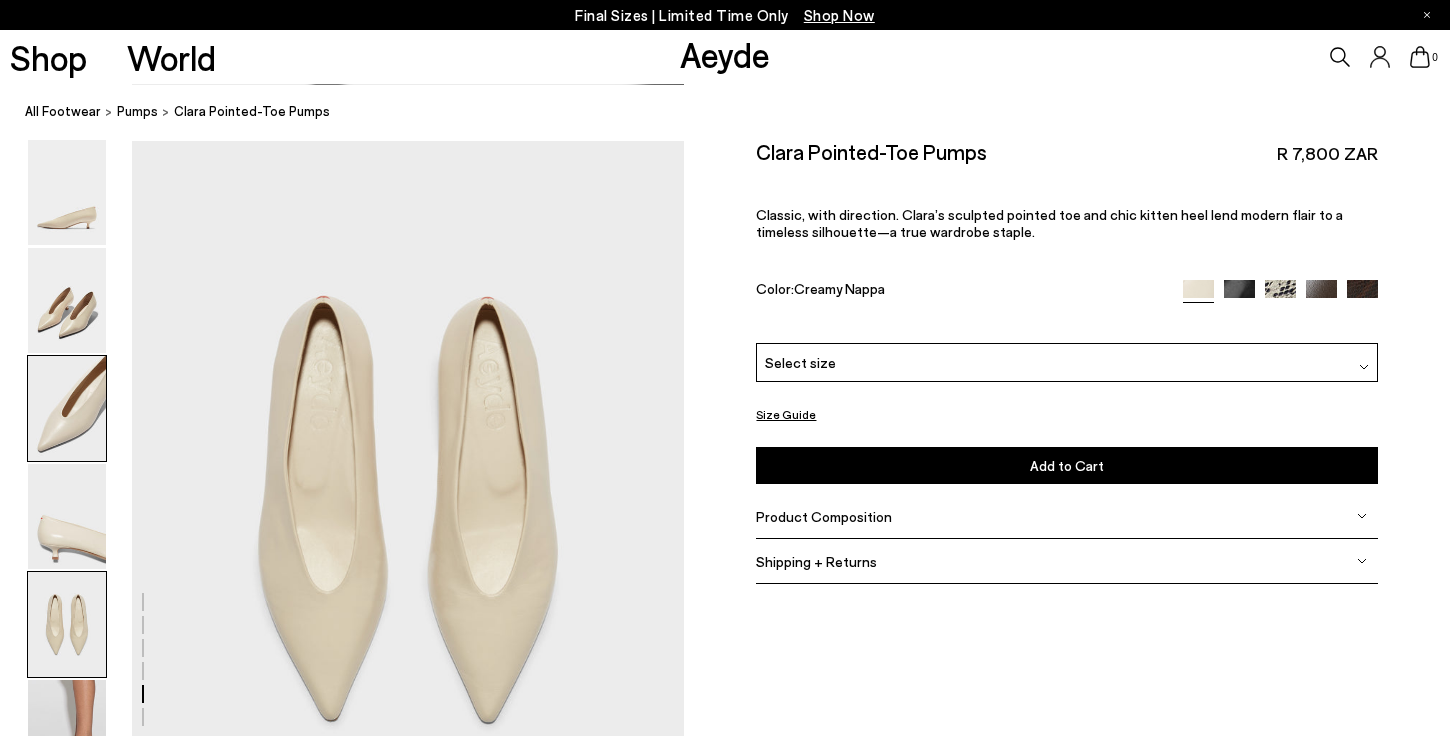 click at bounding box center [67, 408] 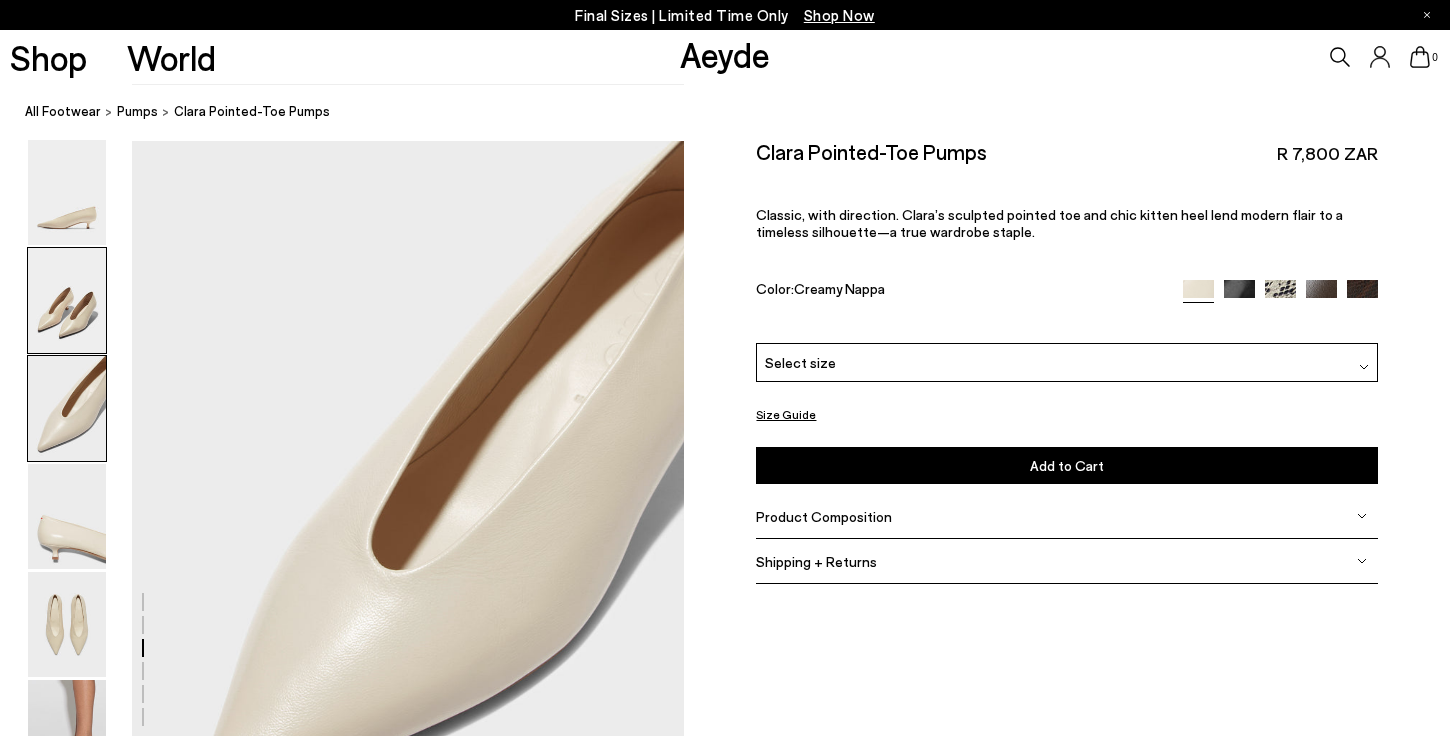 click at bounding box center [67, 300] 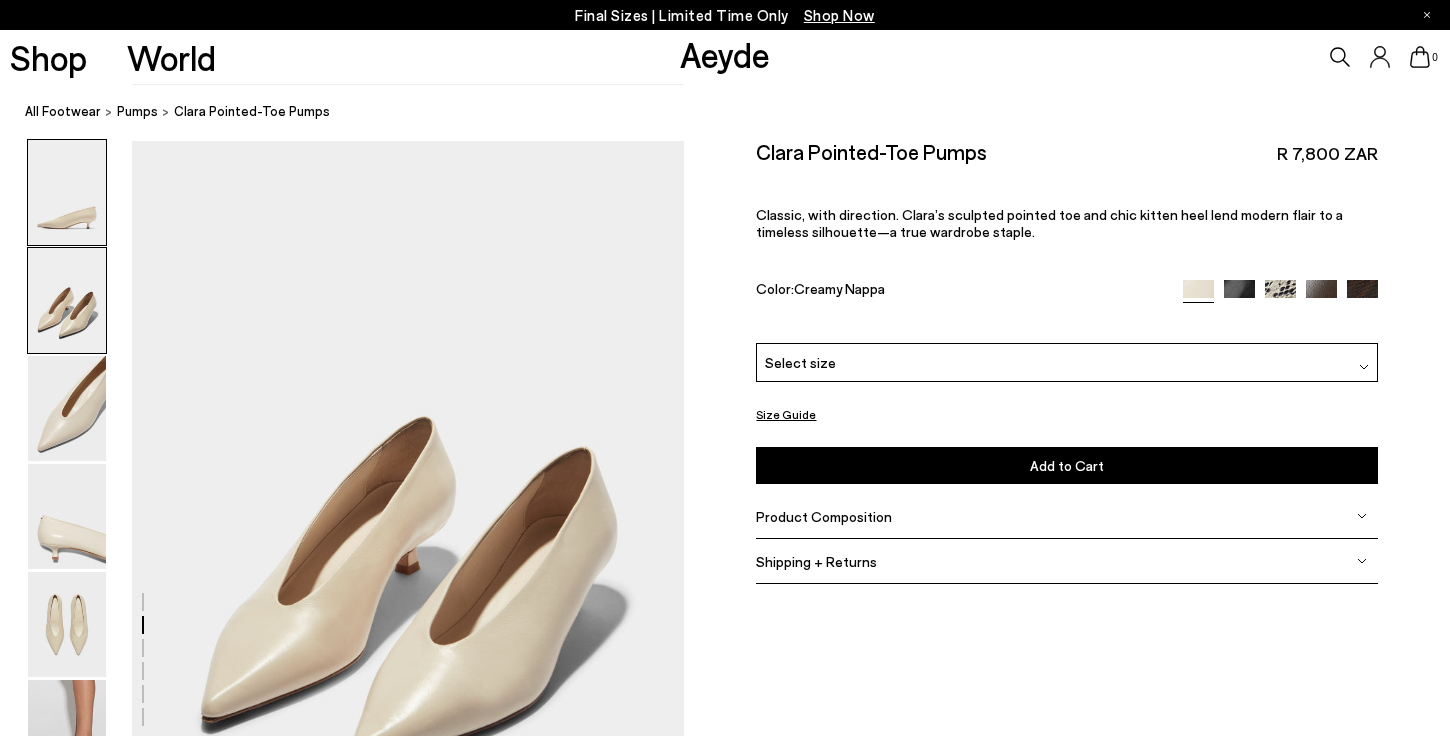 click at bounding box center (67, 192) 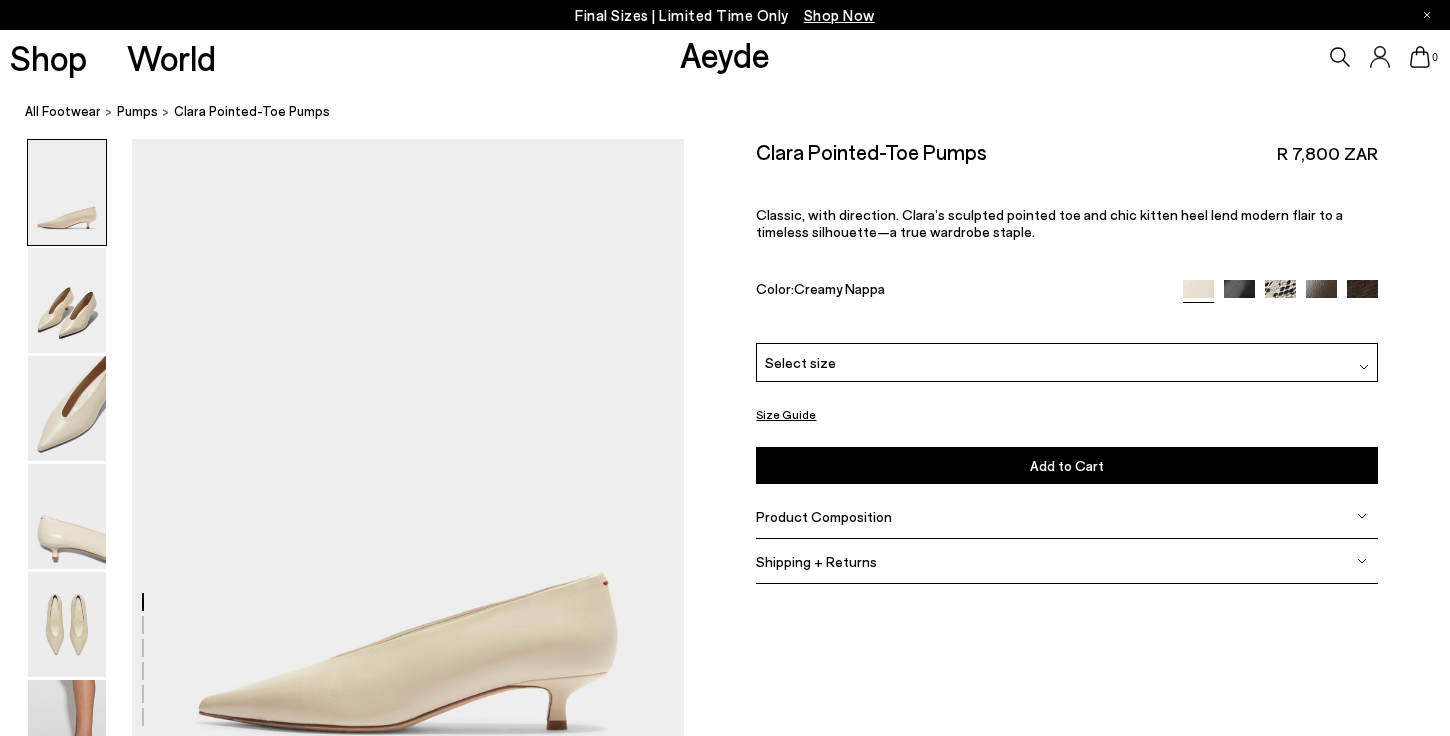scroll, scrollTop: 0, scrollLeft: 0, axis: both 